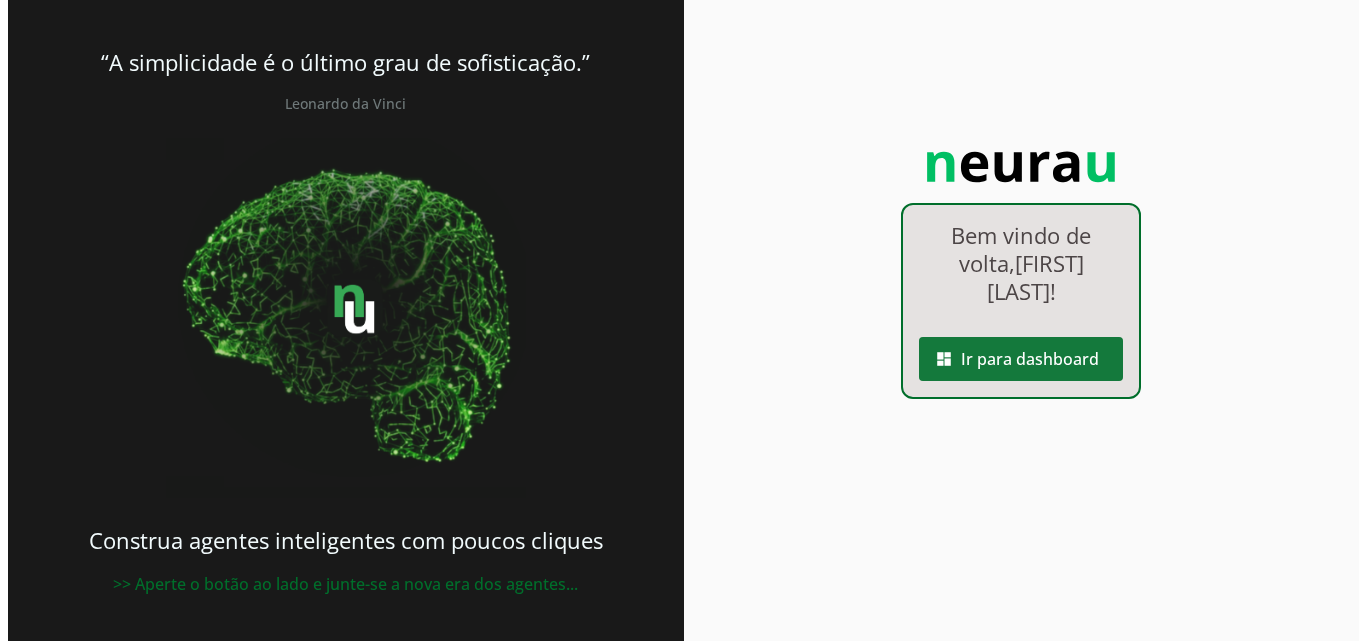 scroll, scrollTop: 0, scrollLeft: 0, axis: both 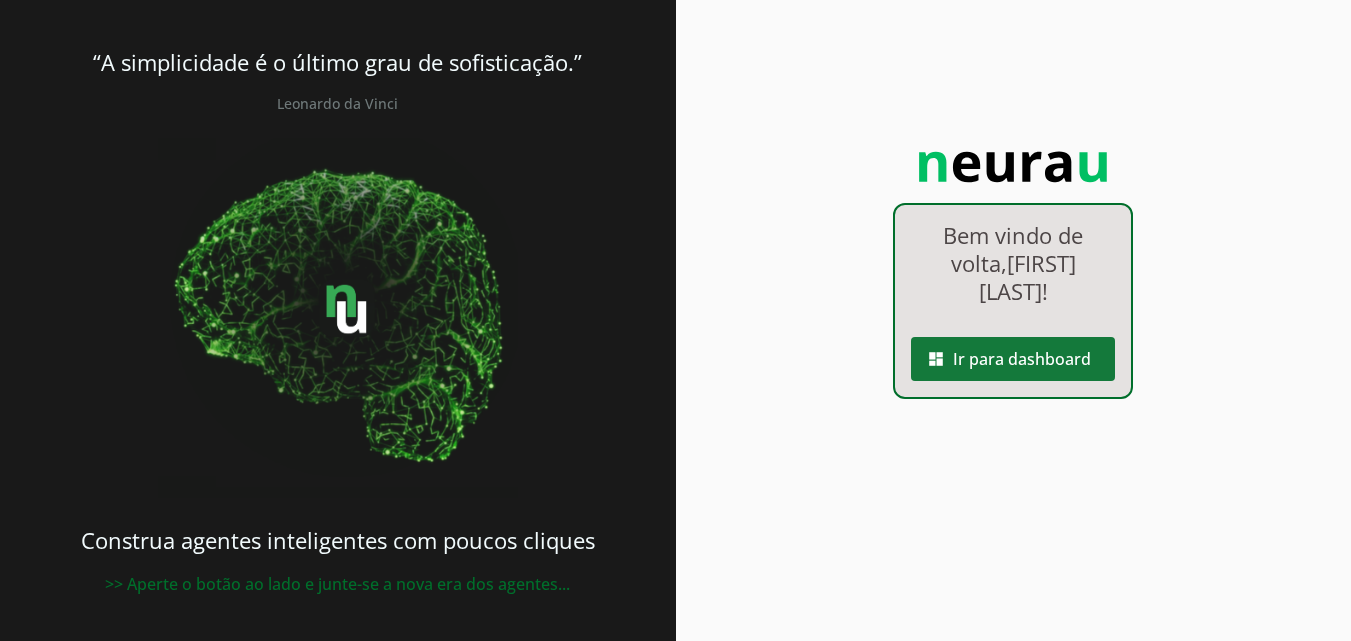 click at bounding box center [1013, 359] 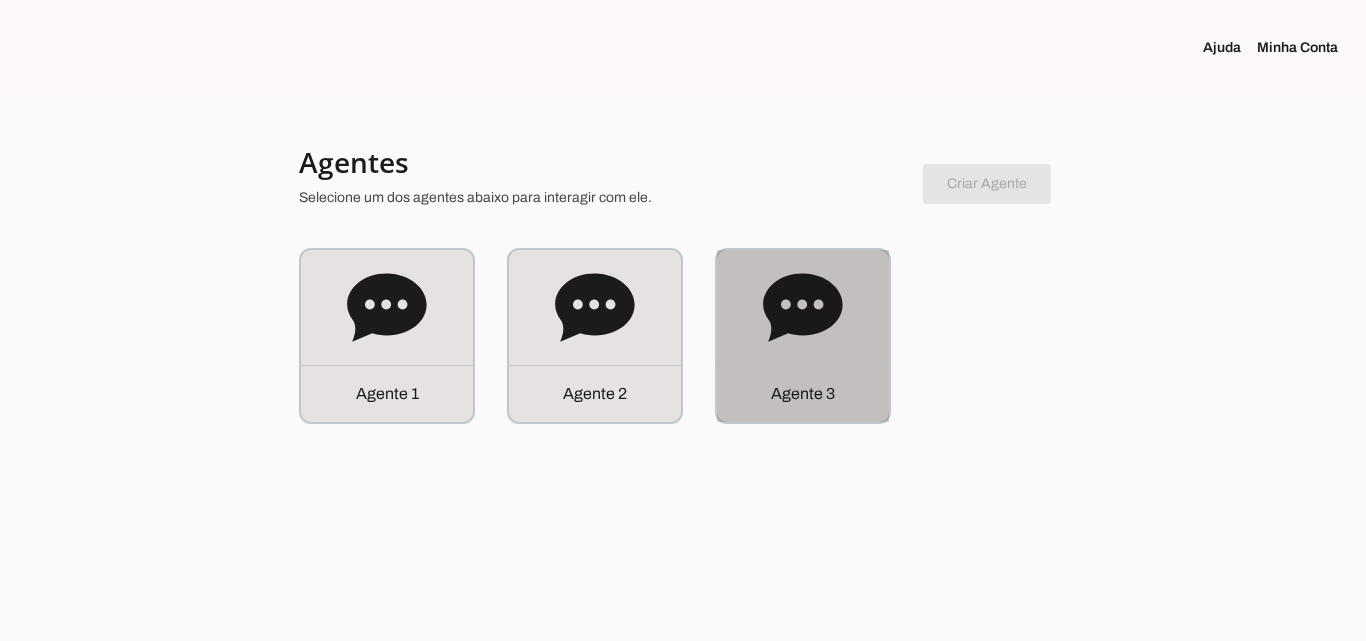 click on "Agente 3" 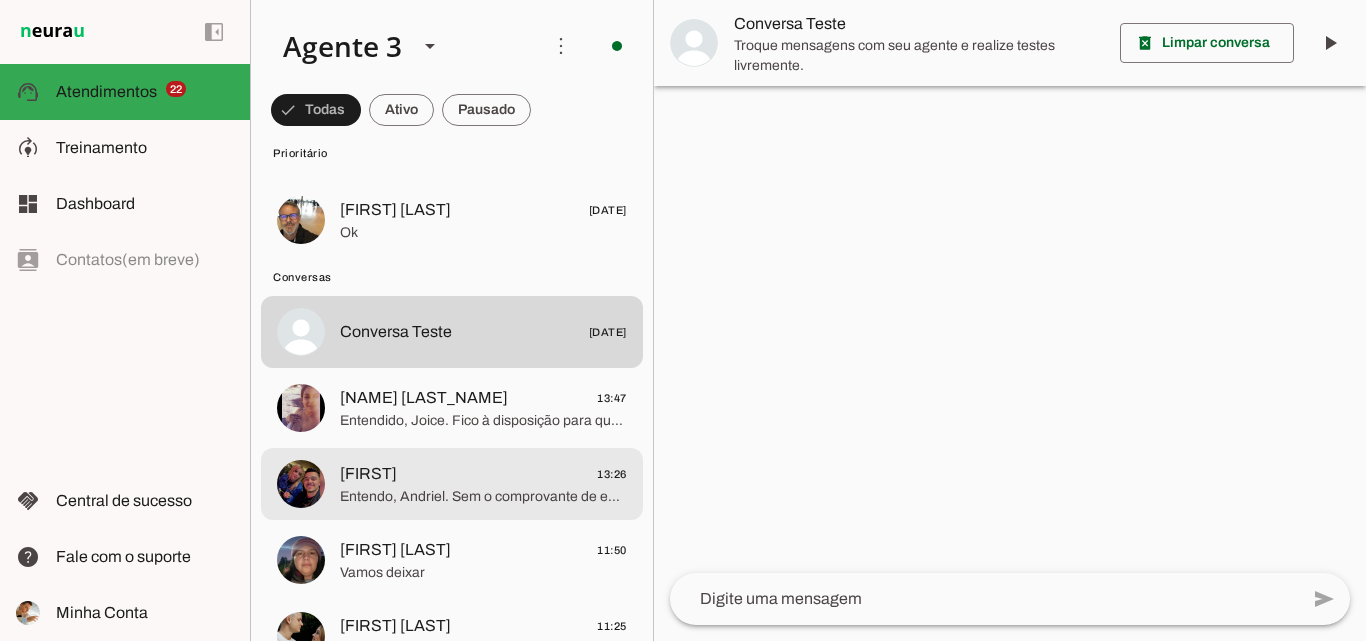 scroll, scrollTop: 1600, scrollLeft: 0, axis: vertical 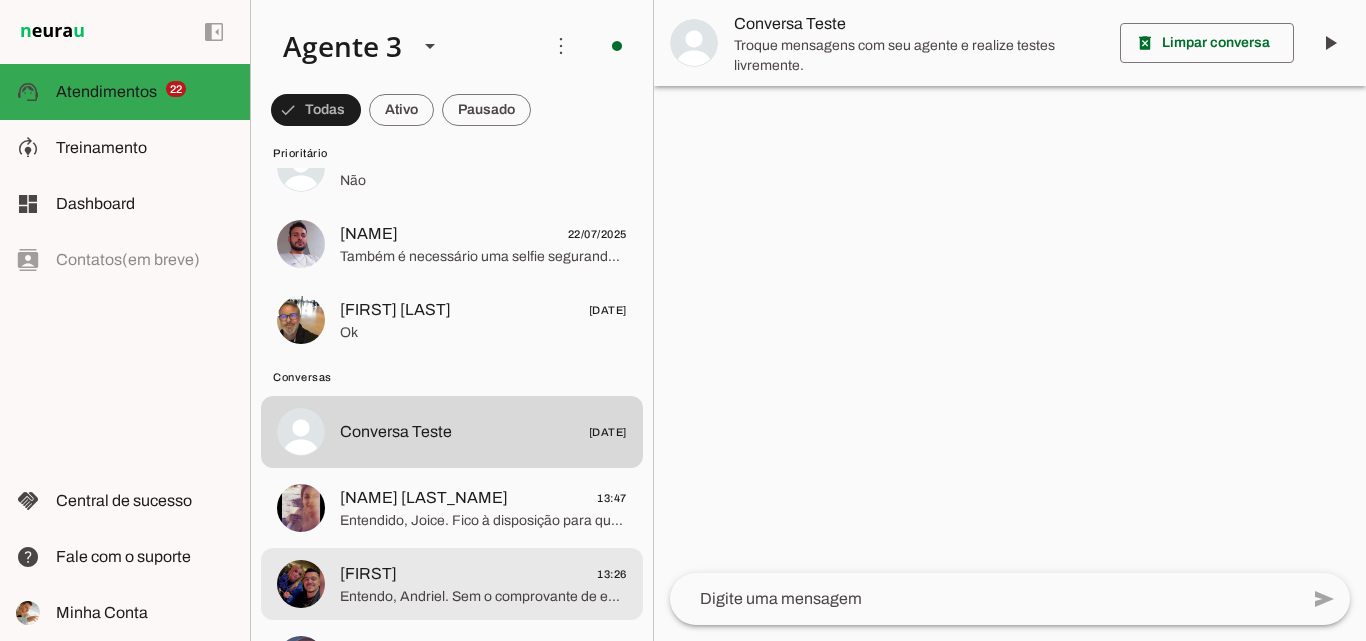click on "[NAME] [TIME]" 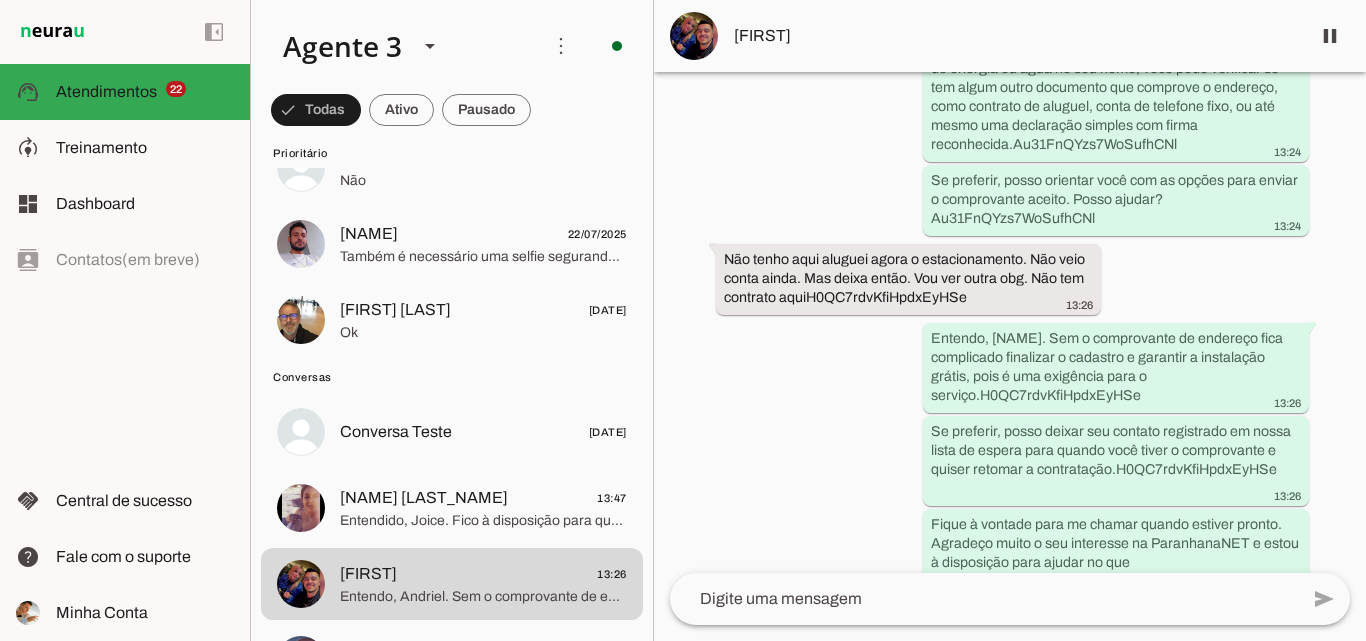scroll, scrollTop: 3390, scrollLeft: 0, axis: vertical 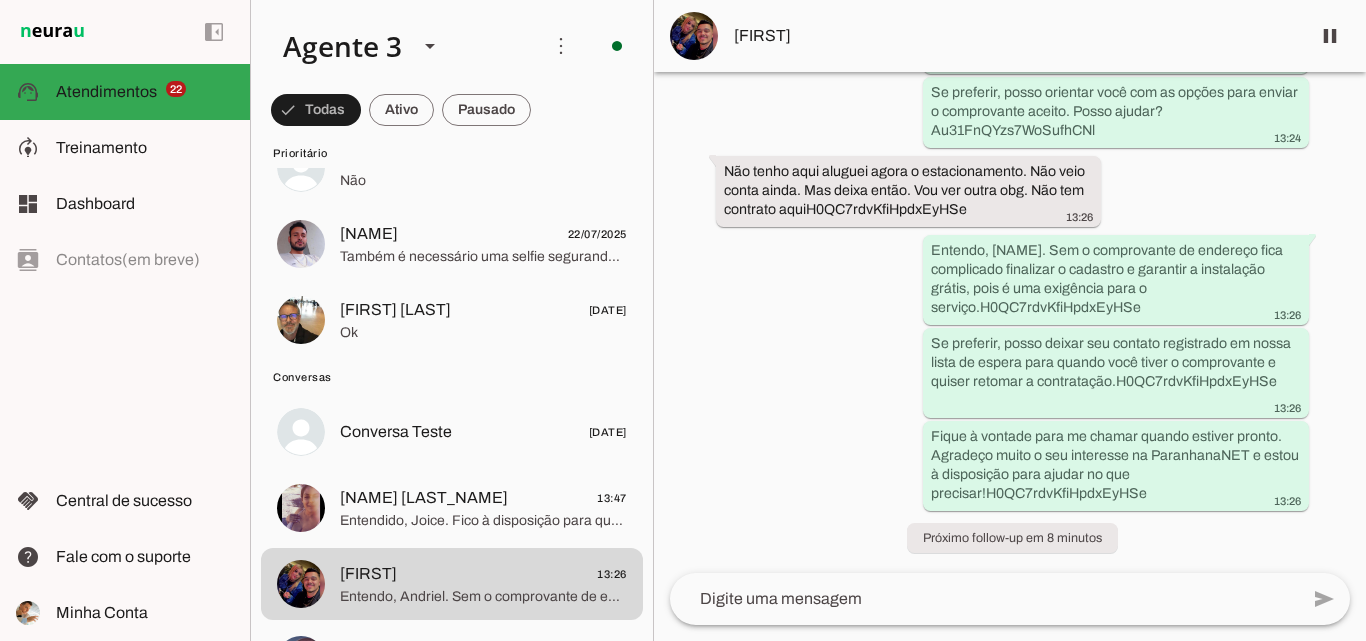 click on "[FIRST]" at bounding box center (1014, 36) 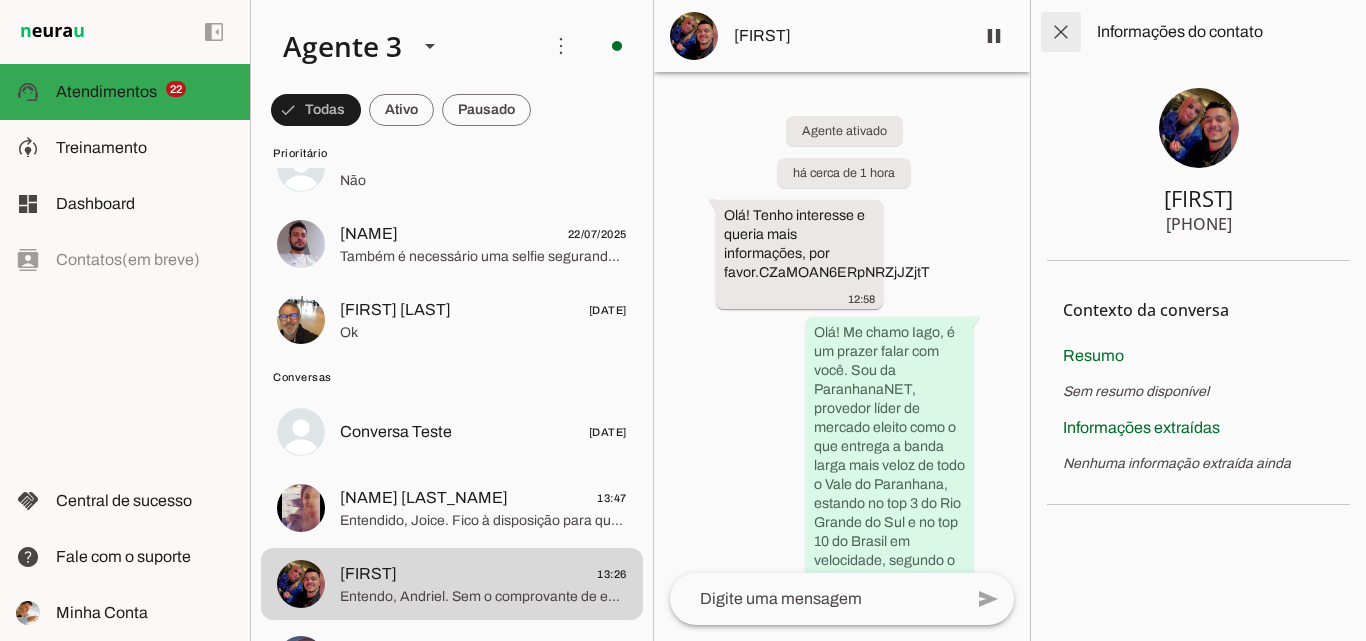click at bounding box center (1061, 32) 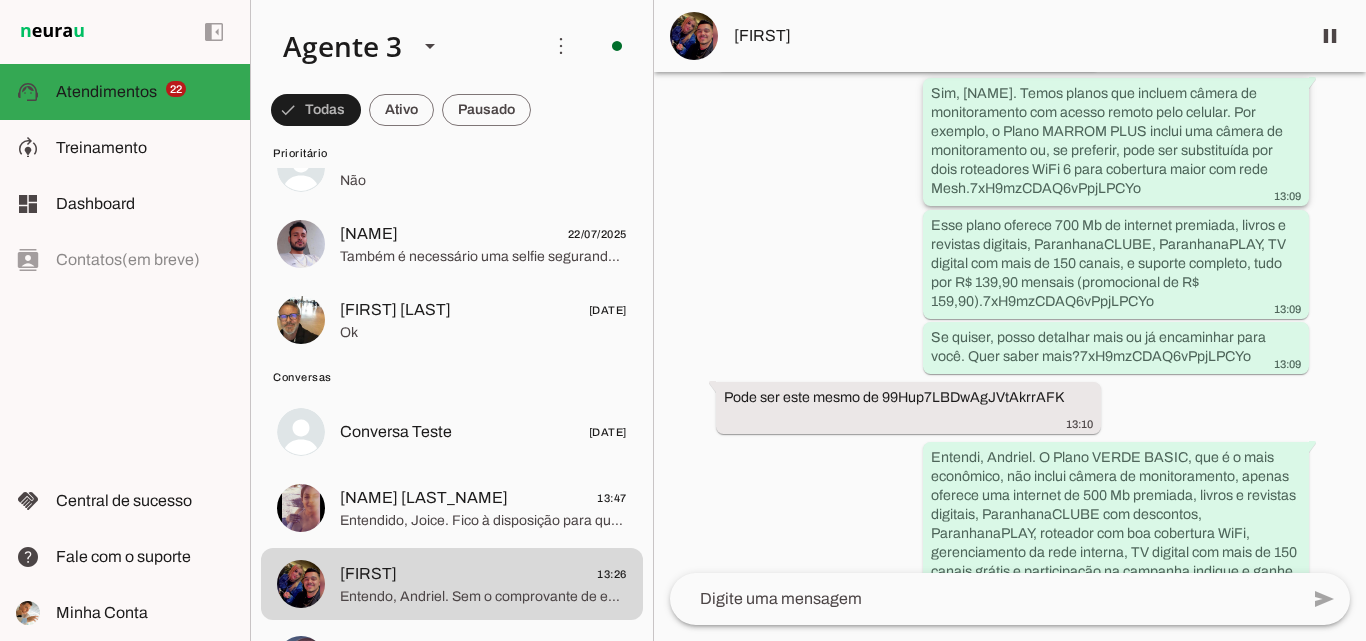 scroll, scrollTop: 1190, scrollLeft: 0, axis: vertical 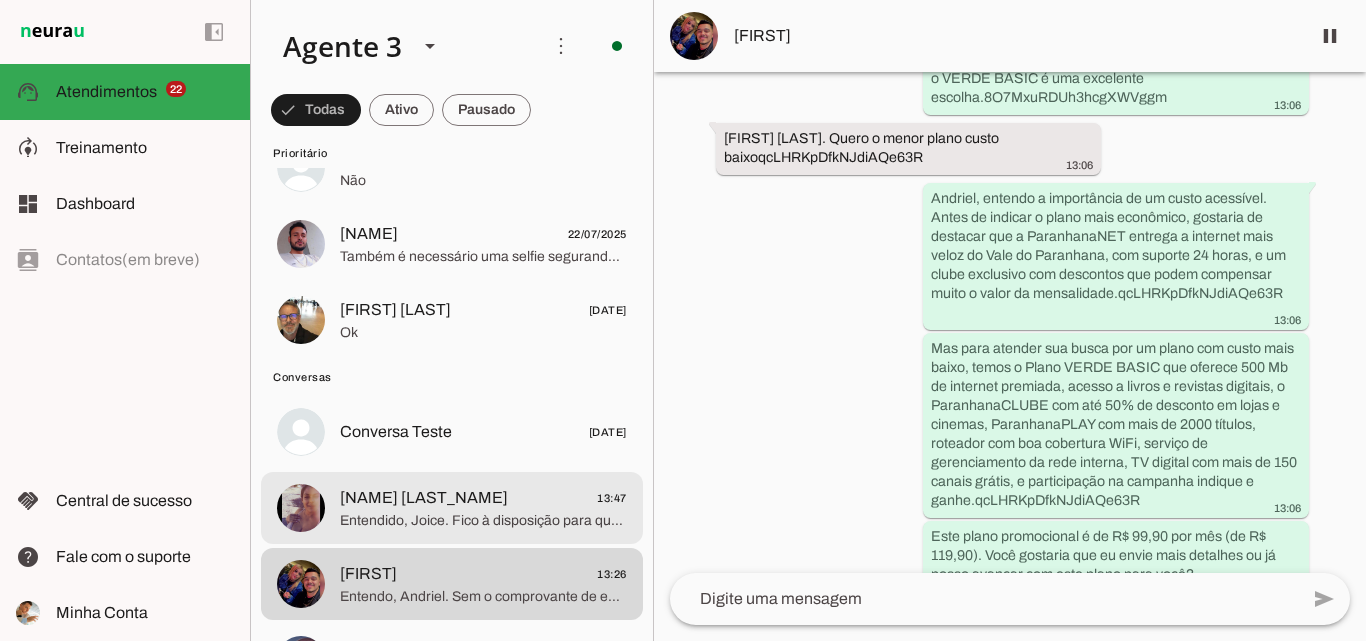 click on "[NAME] [LAST_NAME]" 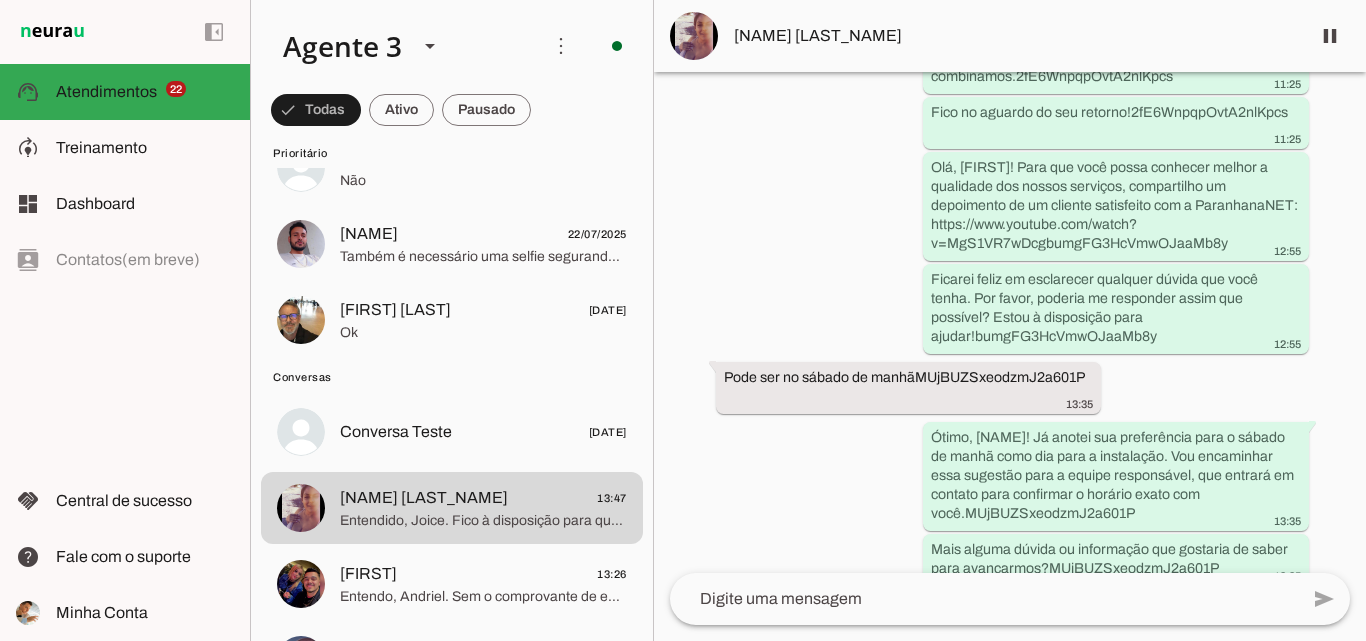 scroll, scrollTop: 6055, scrollLeft: 0, axis: vertical 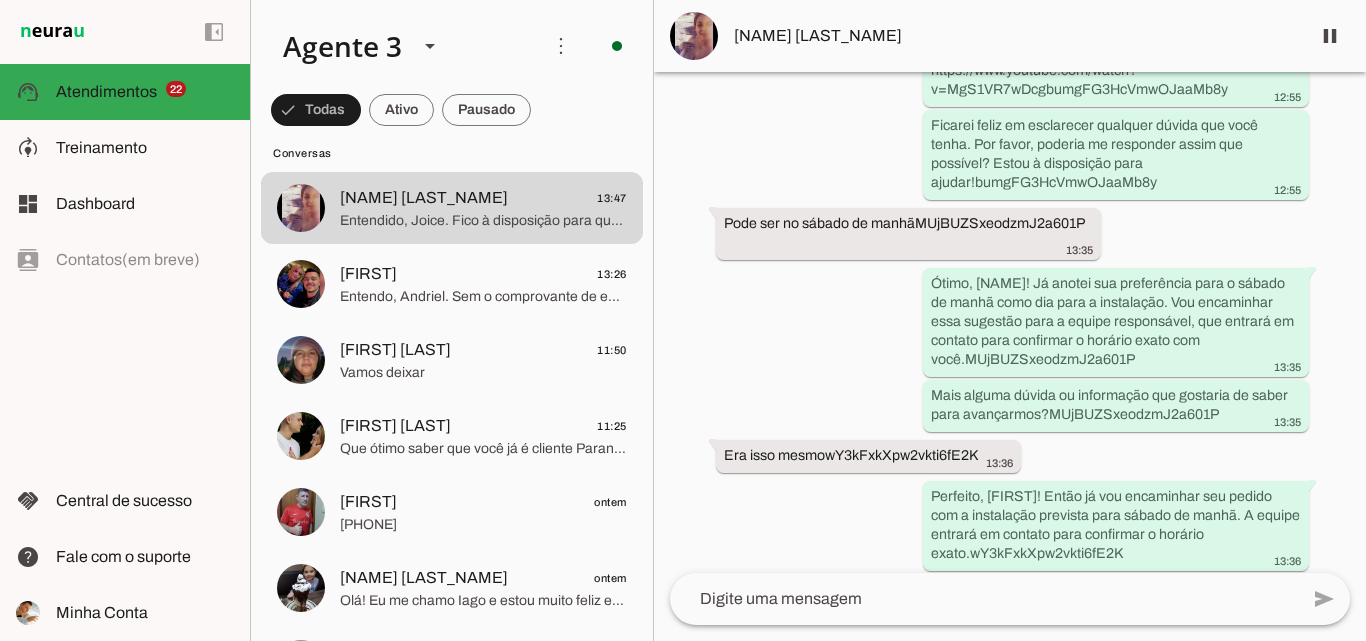 click on "[NAME] [LAST_NAME]" at bounding box center (1014, 36) 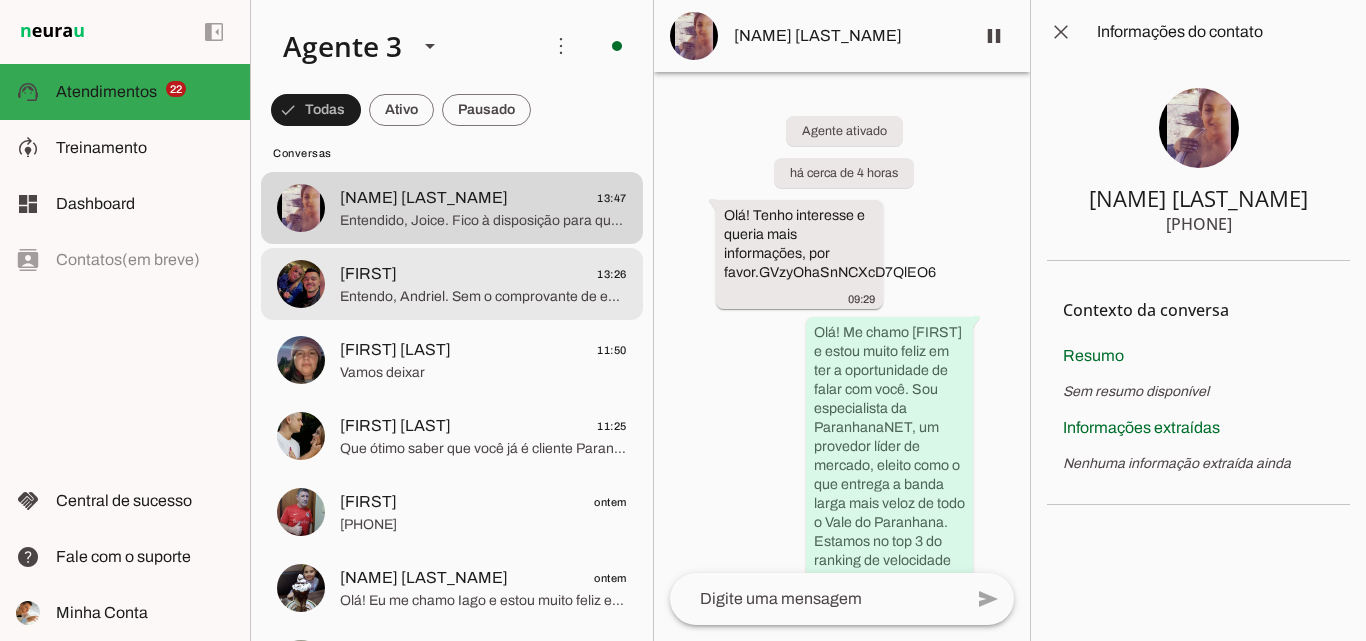 click on "Entendo, Andriel. Sem o comprovante de endereço fica complicado finalizar o cadastro e garantir a instalação grátis, pois é uma exigência para o serviço.
Se preferir, posso deixar seu contato registrado em nossa lista de espera para quando você tiver o comprovante e quiser retomar a contratação.
Fique à vontade para me chamar quando estiver pronto. Agradeço muito o seu interesse na ParanhanaNET e estou à disposição para ajudar no que precisar!" 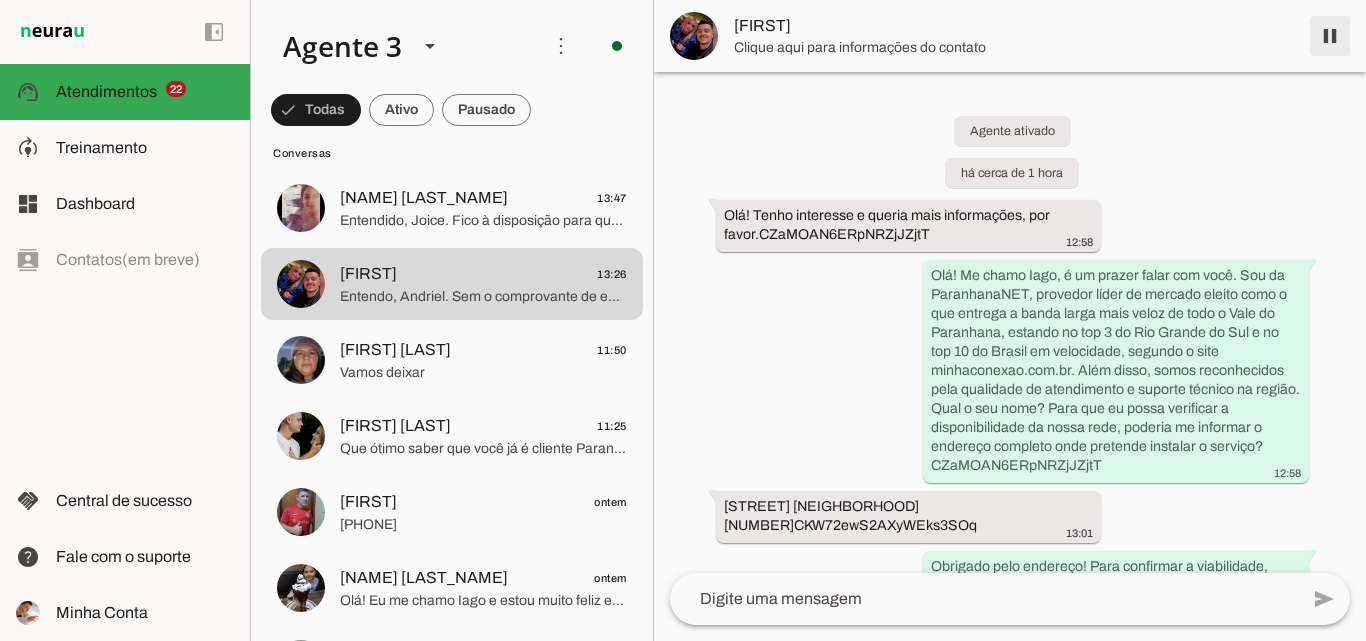 click at bounding box center [1330, 36] 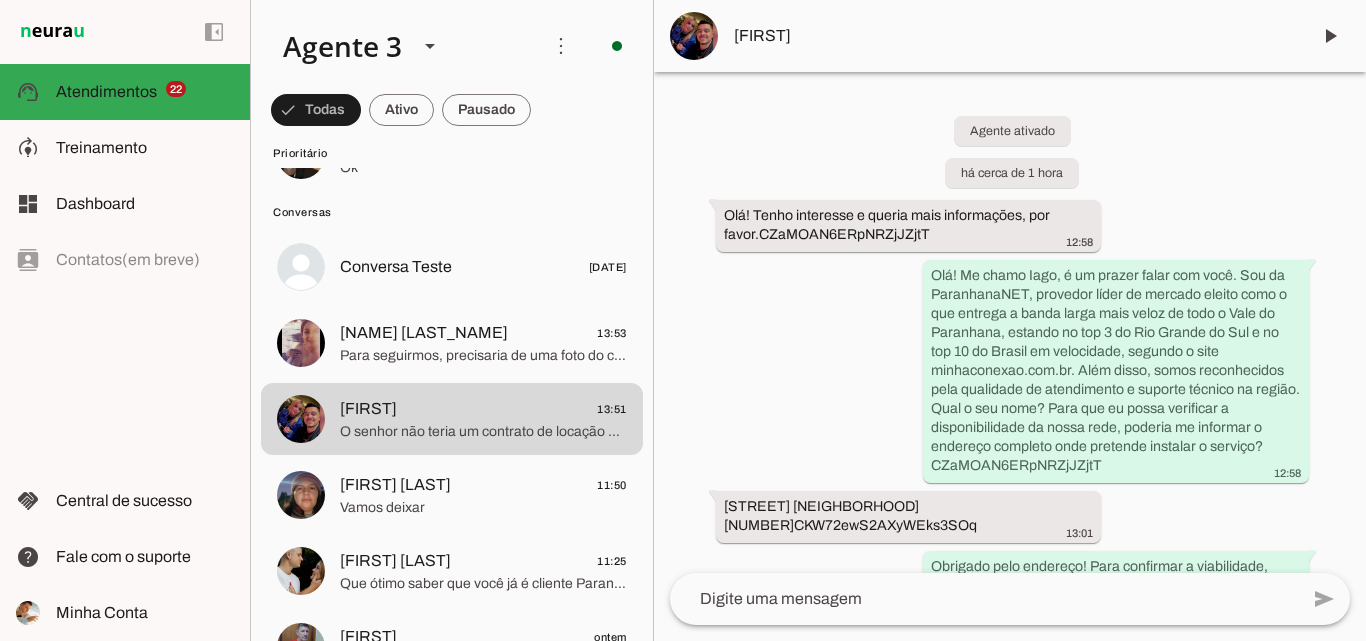 scroll, scrollTop: 1800, scrollLeft: 0, axis: vertical 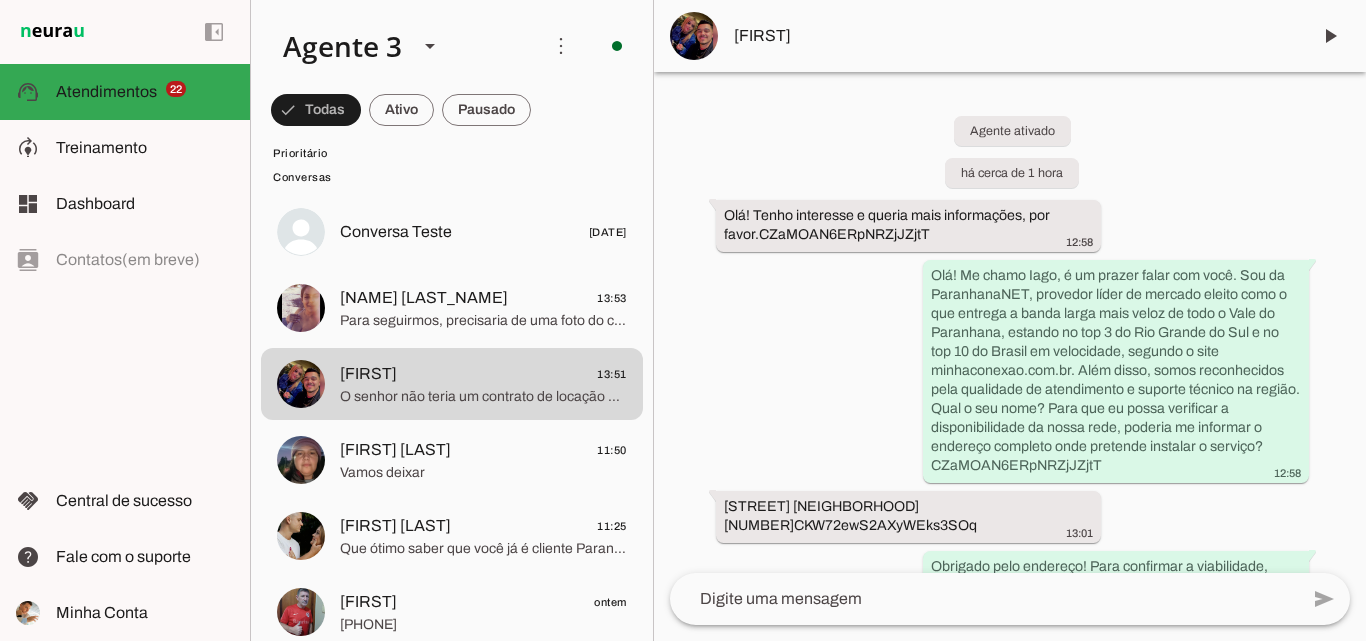 click on "[FIRST]" at bounding box center [1014, 36] 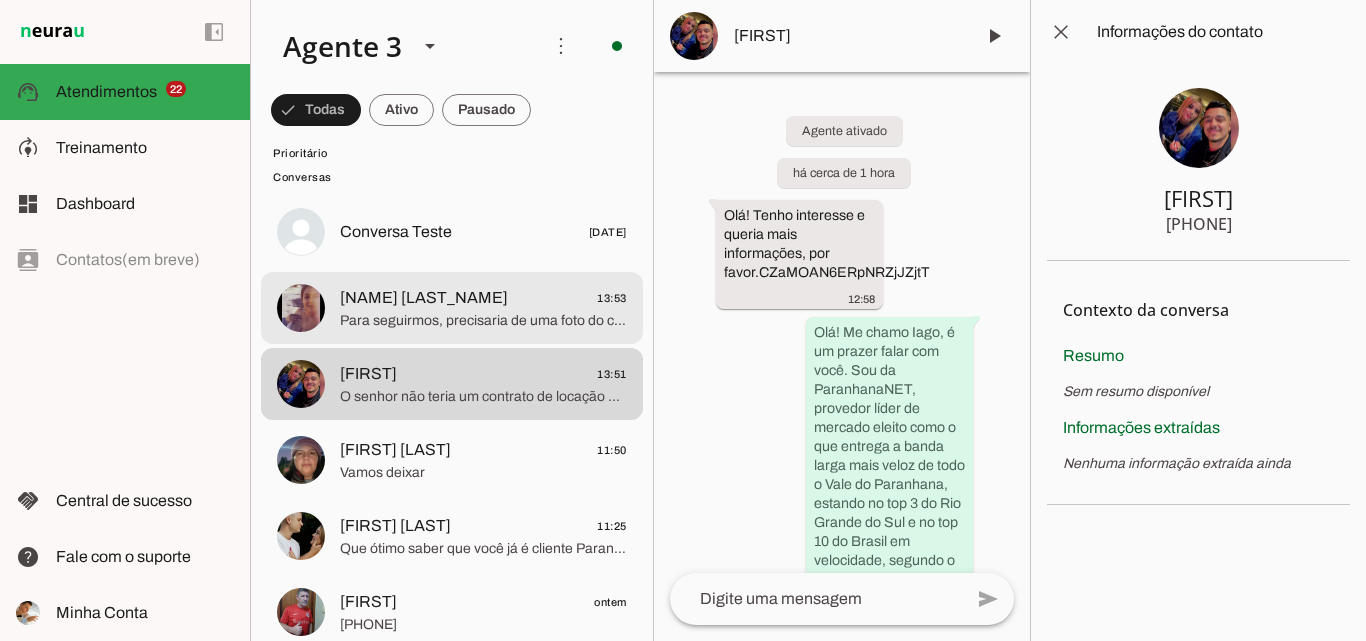 click on "[NAME] [LAST_NAME]" 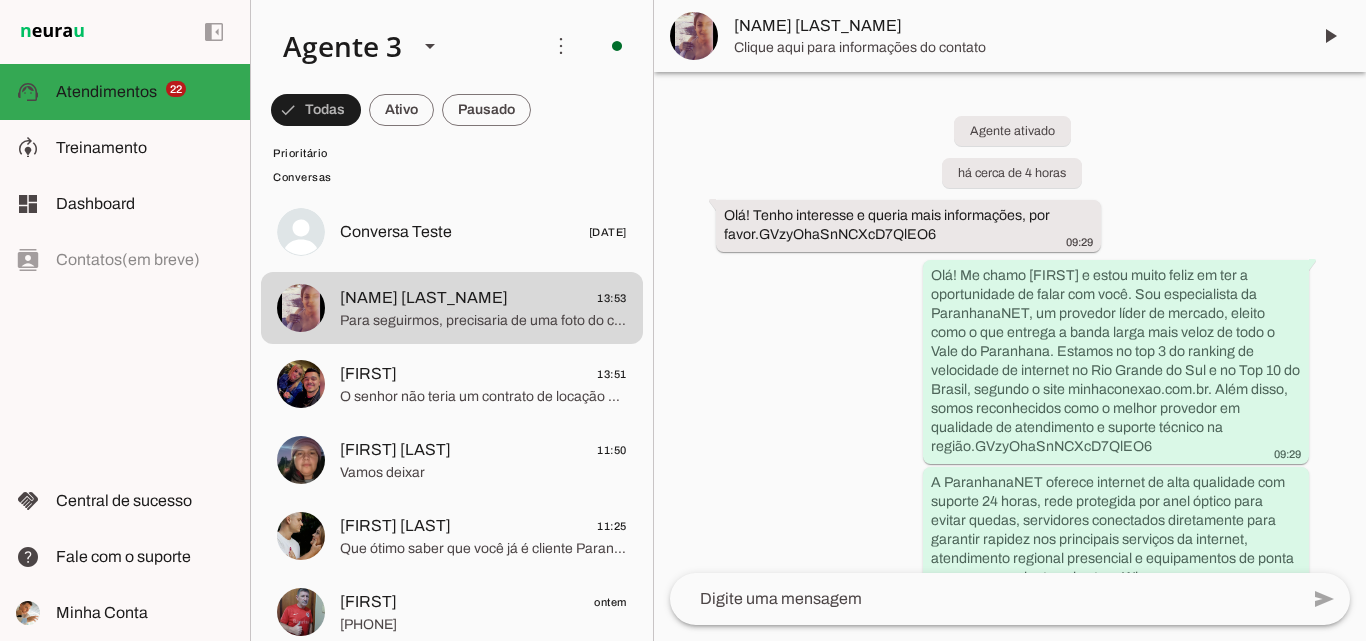 scroll, scrollTop: 6867, scrollLeft: 0, axis: vertical 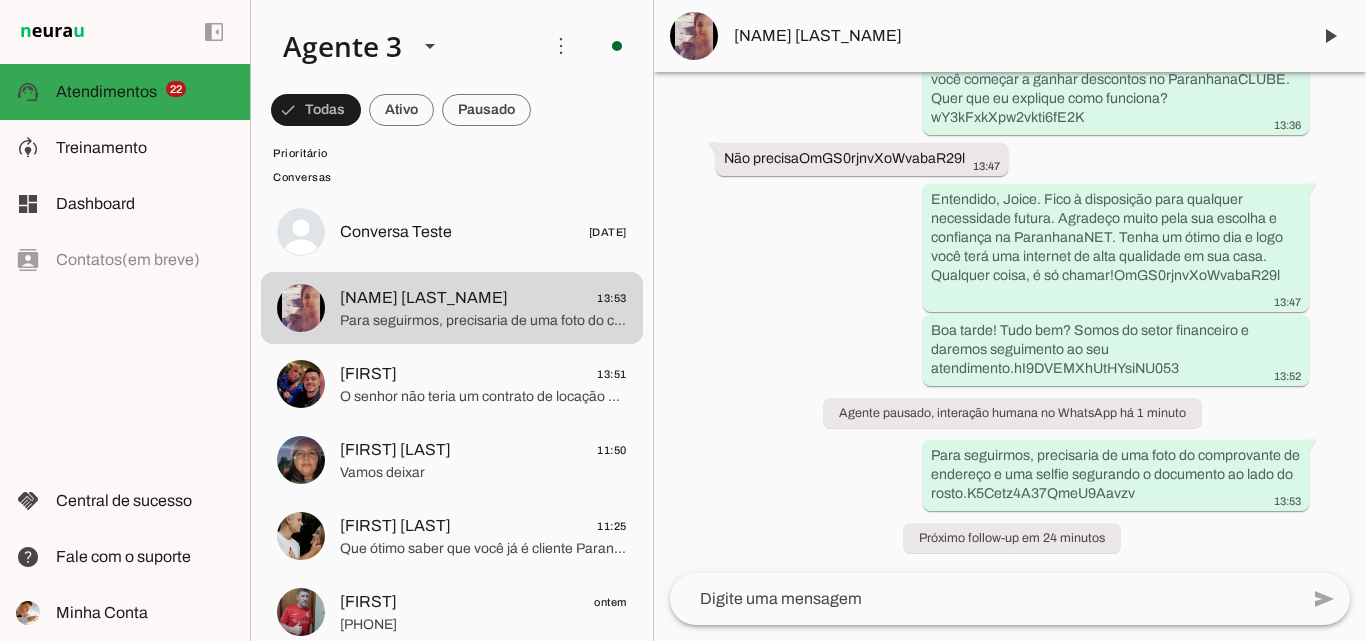click on "[NAME] [LAST_NAME]" at bounding box center (1014, 36) 